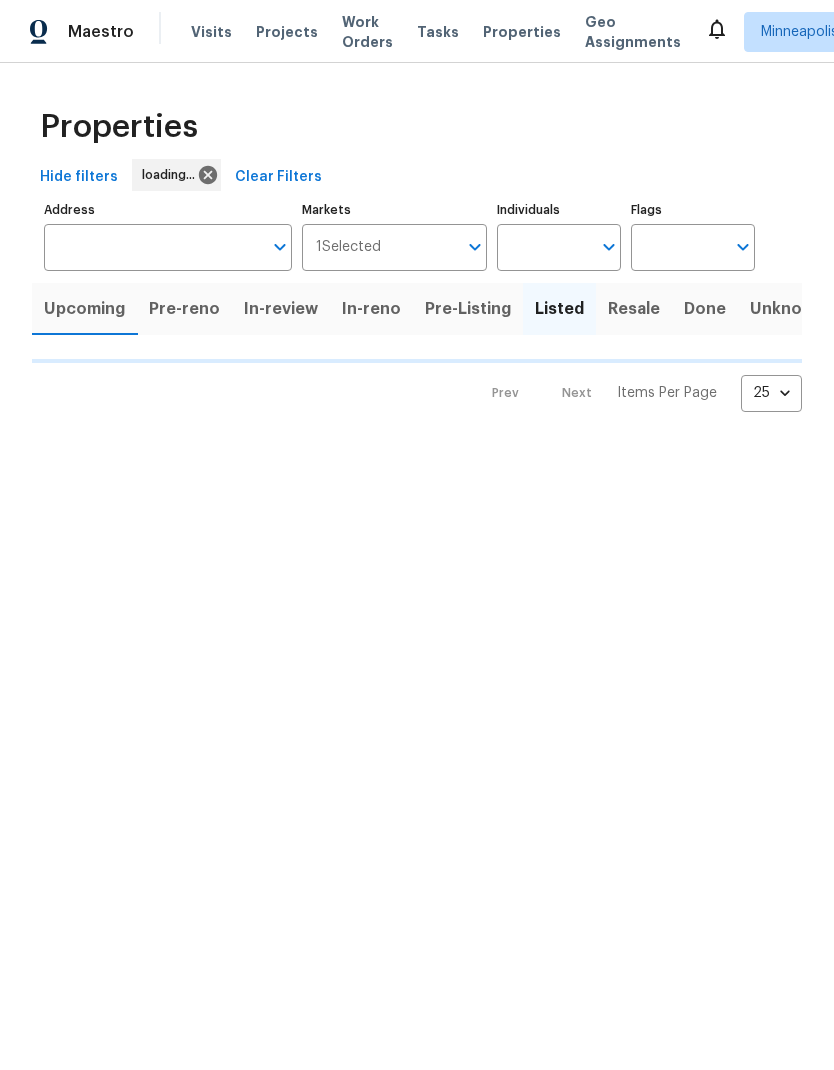 scroll, scrollTop: 0, scrollLeft: 0, axis: both 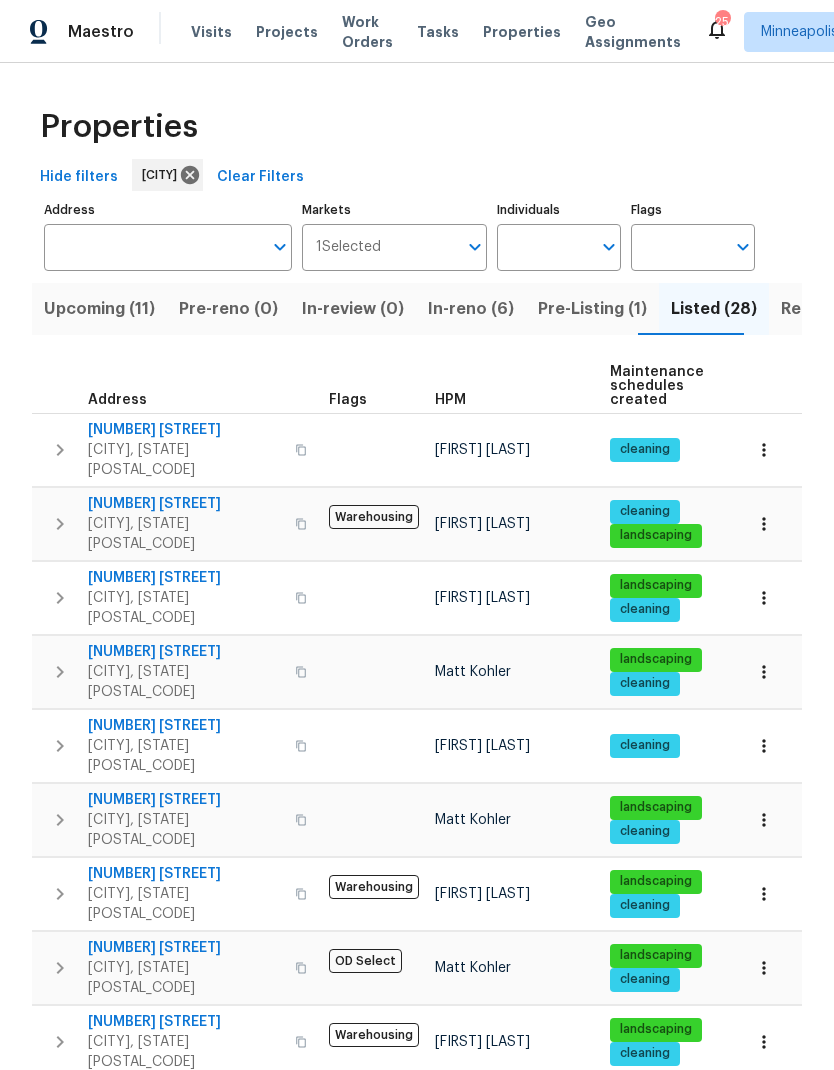 click on "Visits" at bounding box center (211, 32) 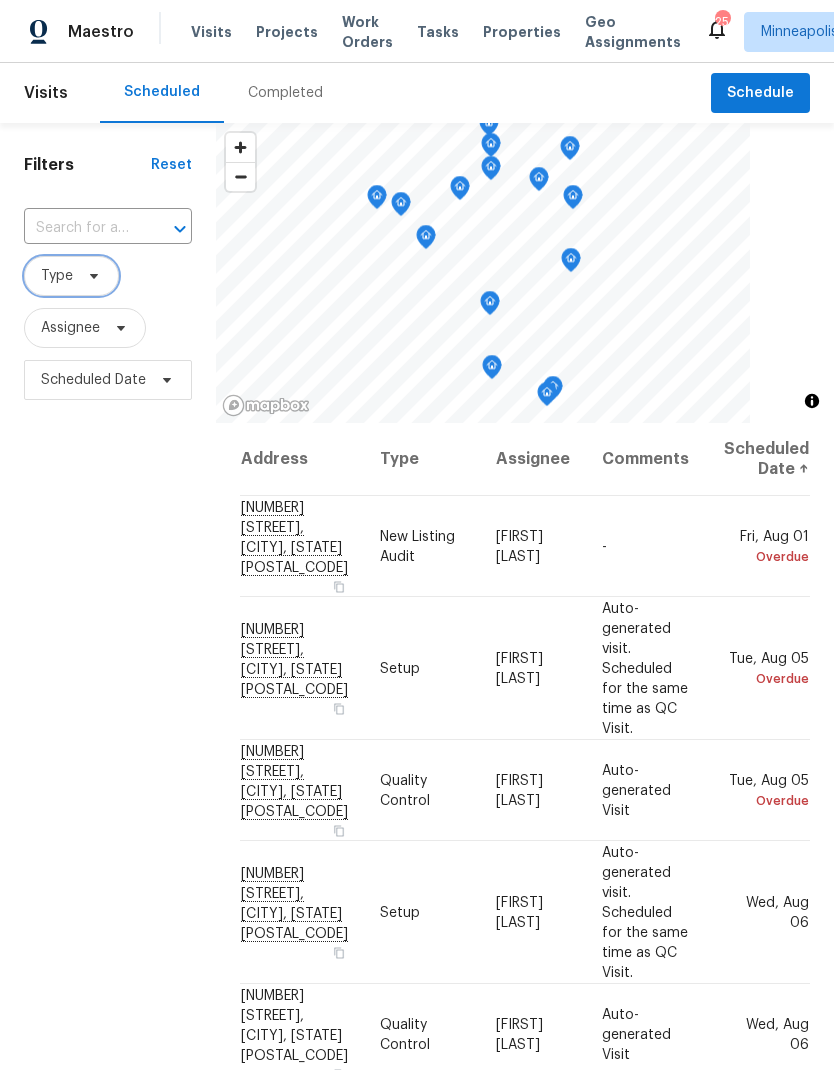 click 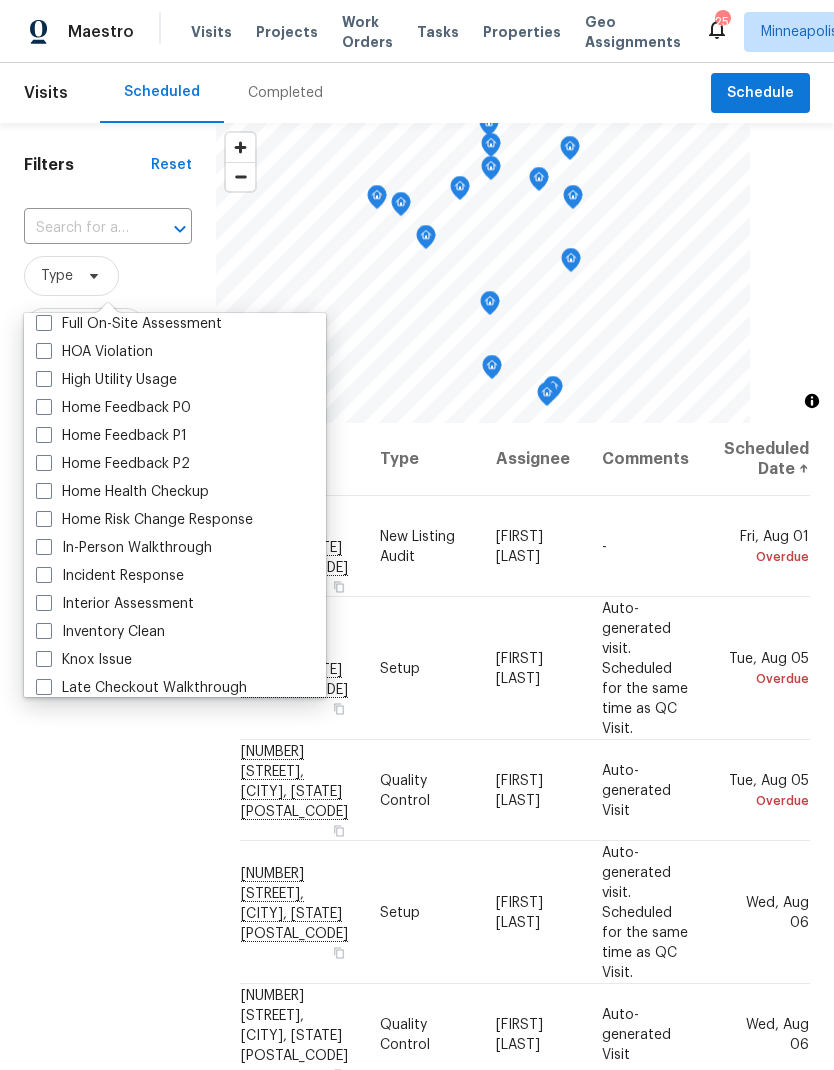 scroll, scrollTop: 606, scrollLeft: 0, axis: vertical 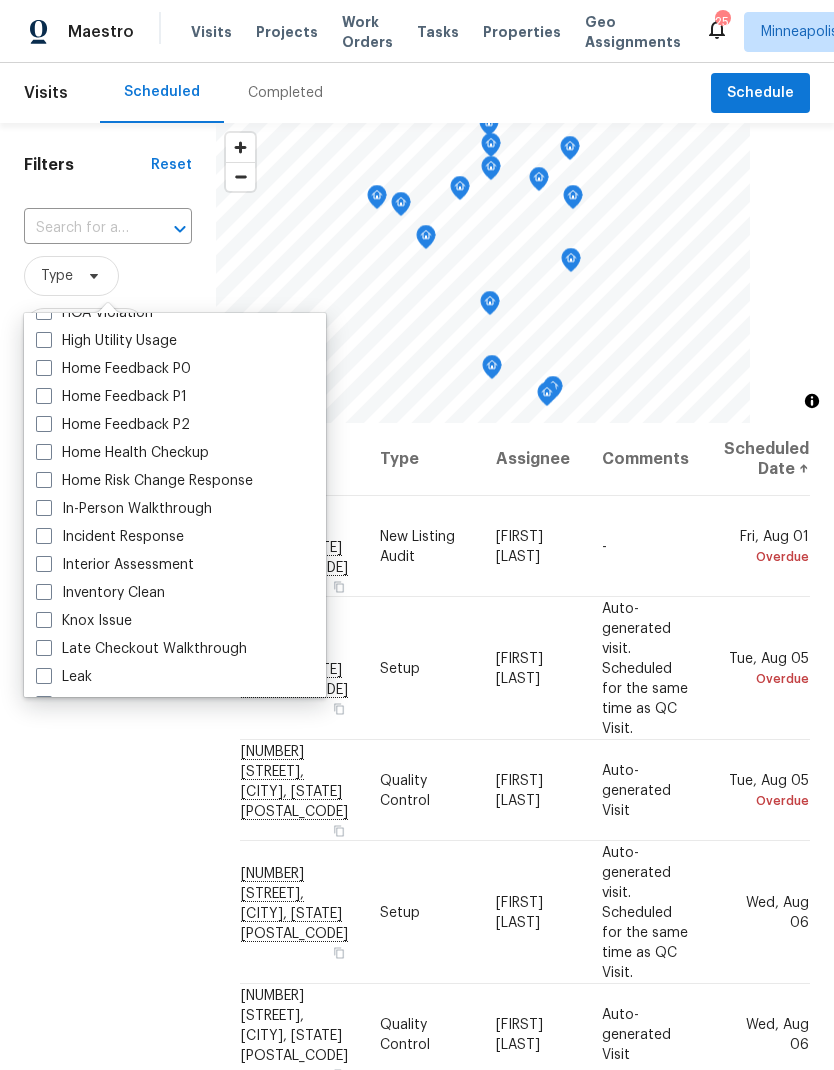 click at bounding box center (44, 508) 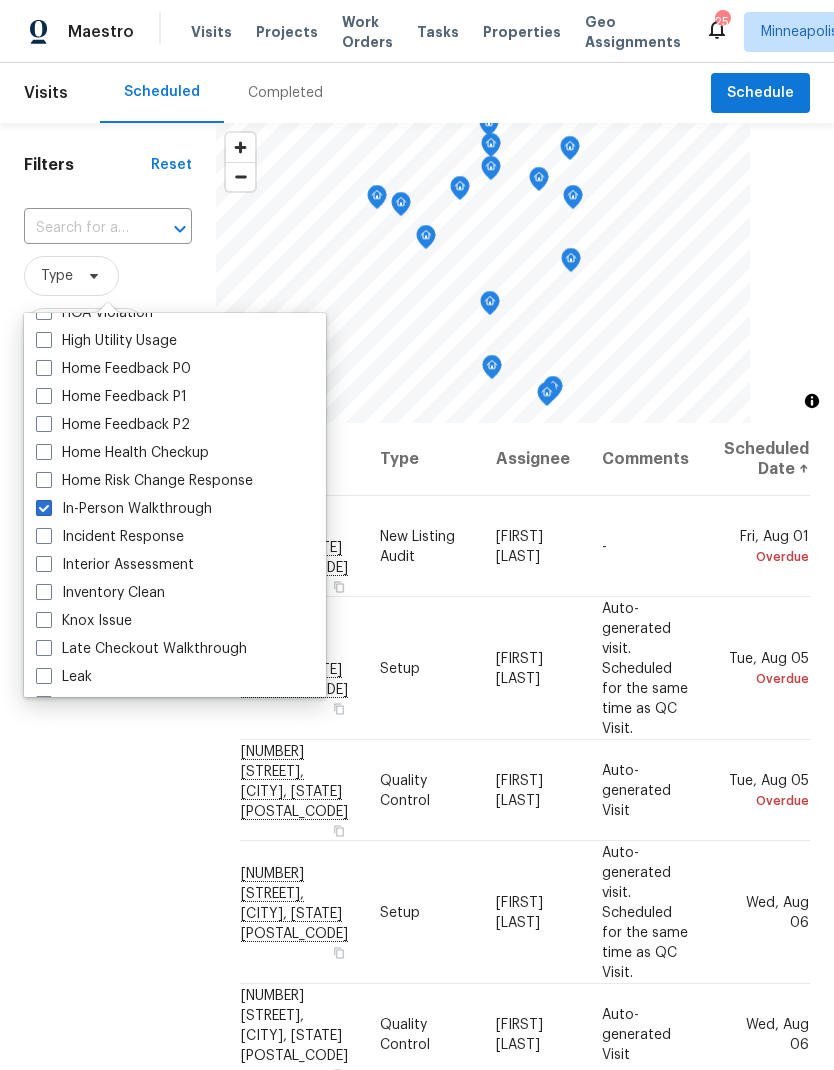 checkbox on "true" 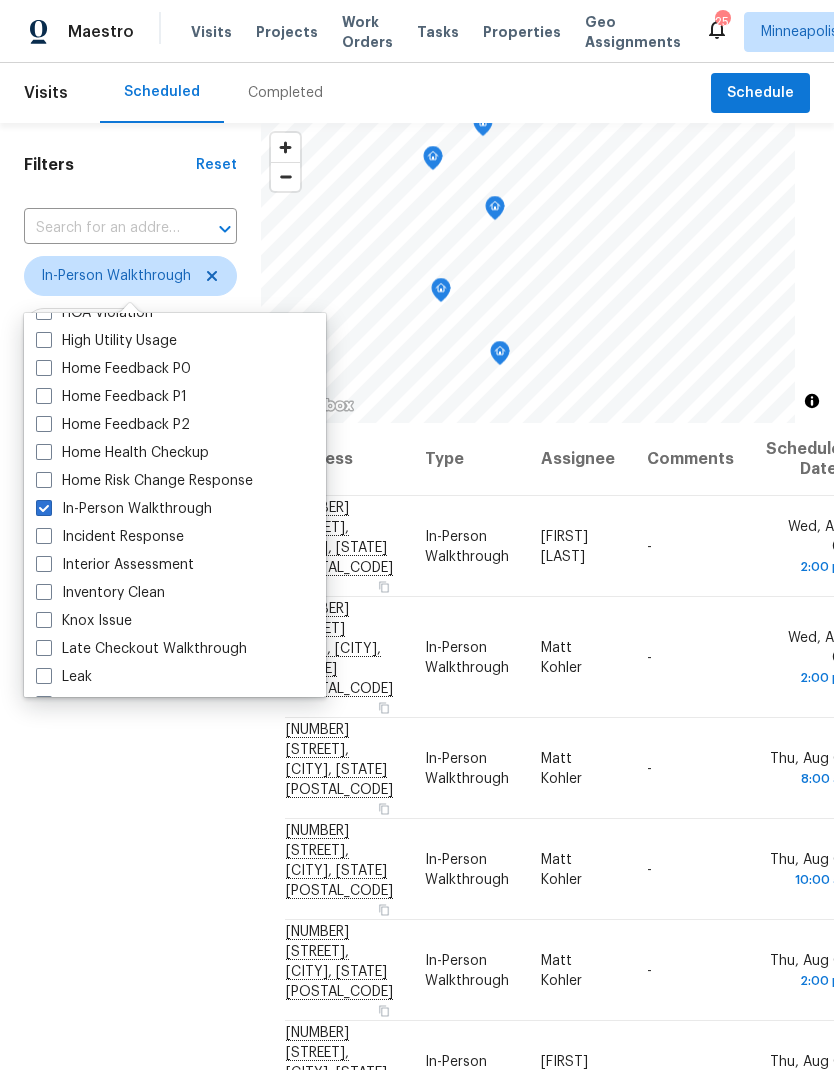 click on "Filters Reset ​ In-Person Walkthrough Assignee Scheduled Date" at bounding box center [130, 701] 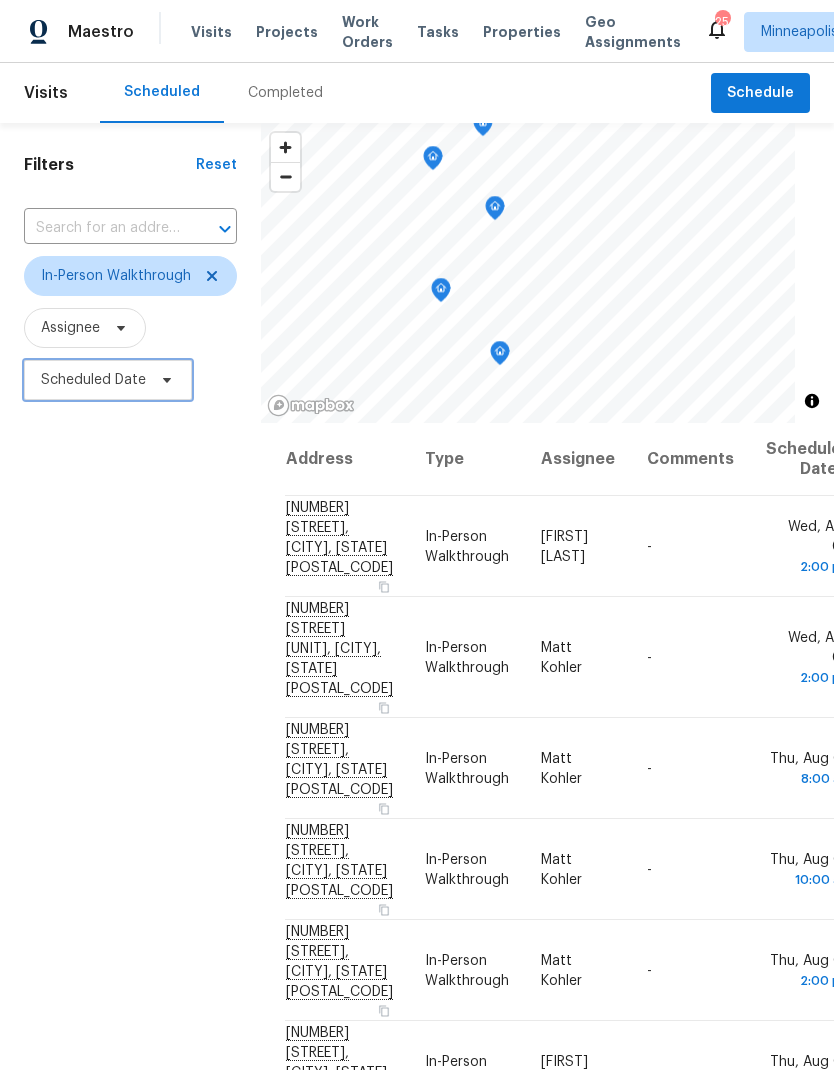 click on "Scheduled Date" at bounding box center [108, 380] 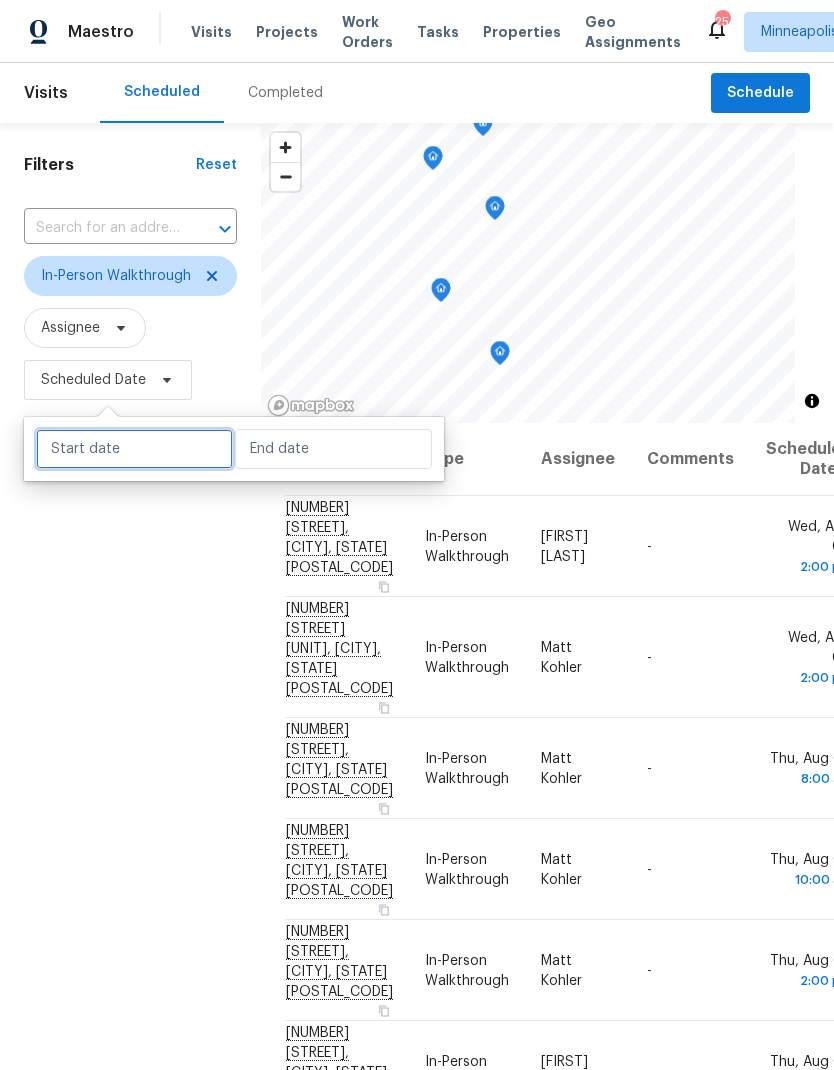 click at bounding box center (134, 449) 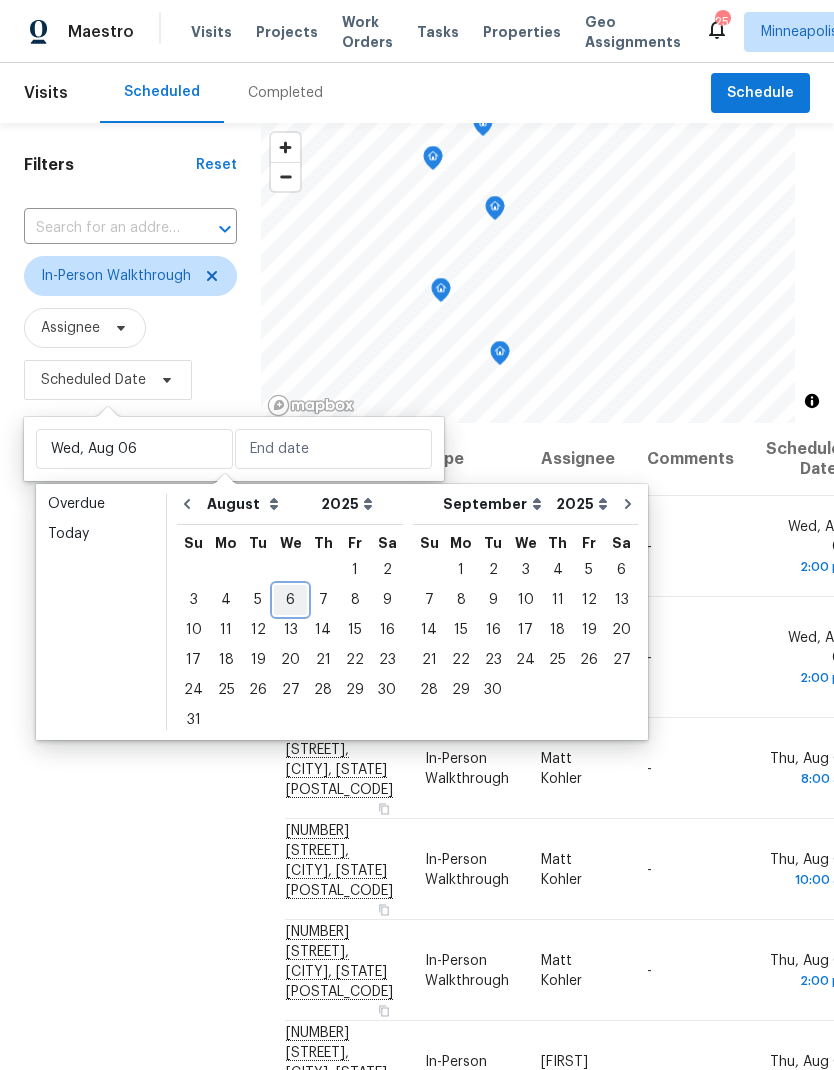 click on "6" at bounding box center [290, 600] 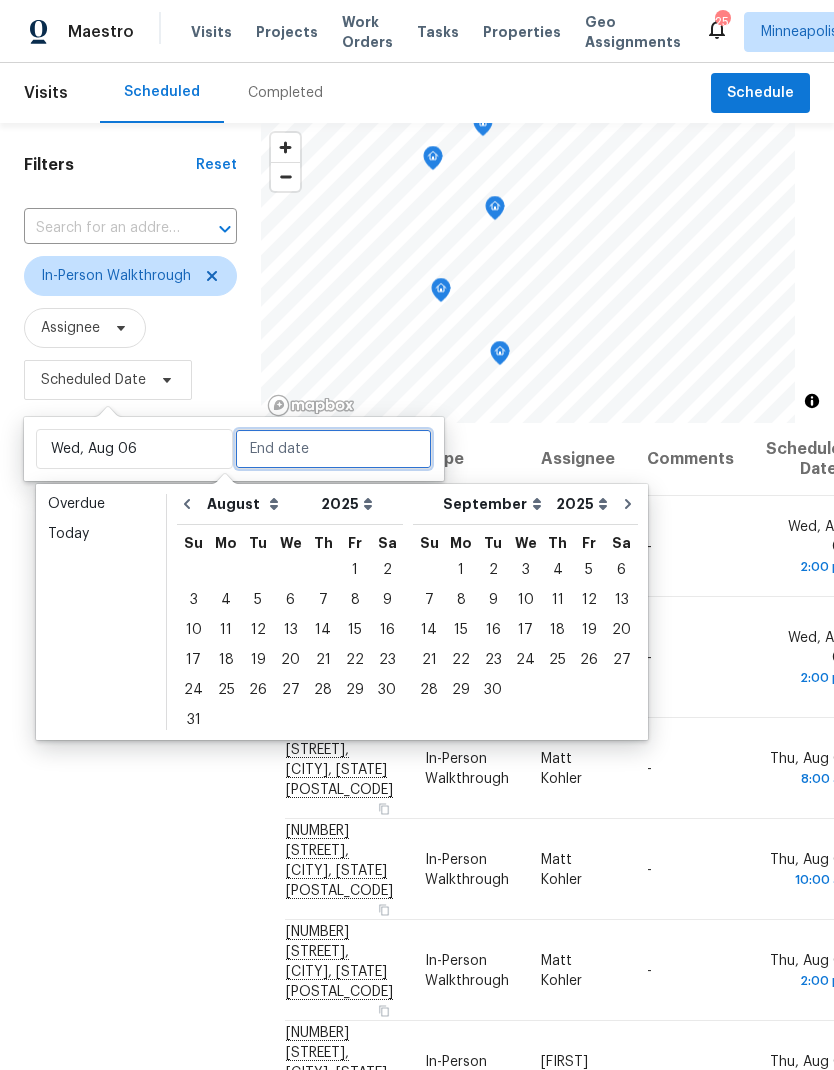 type on "Wed, Aug 06" 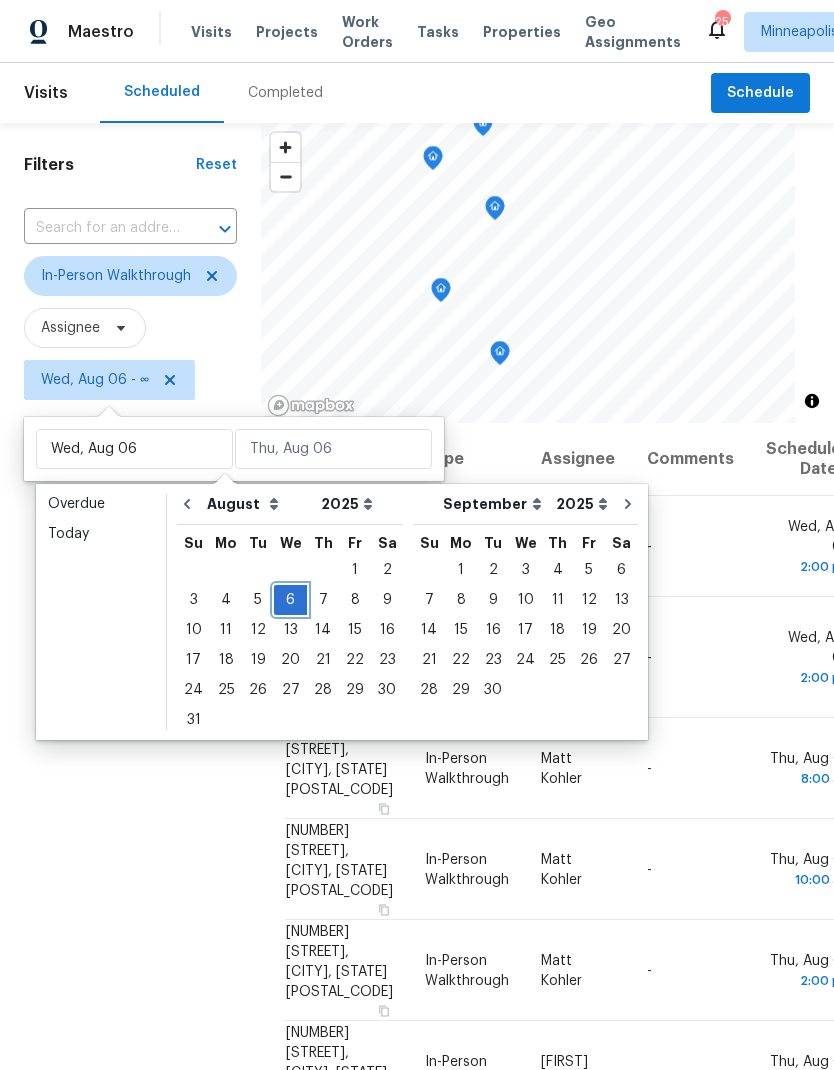 click on "6" at bounding box center [290, 600] 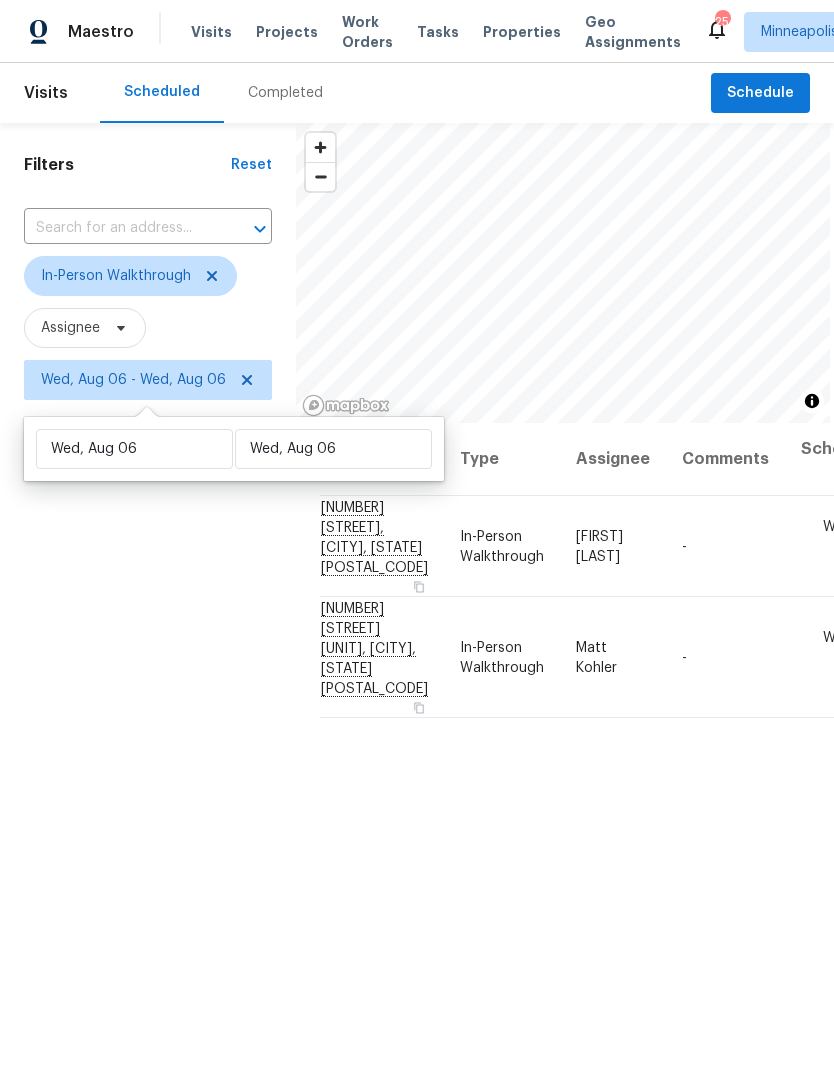 click on "Filters Reset ​ In-Person Walkthrough Assignee [DAY_OF_WEEK], [MONTH] [DAY] - [DAY_OF_WEEK], [MONTH] [DAY]" at bounding box center [148, 701] 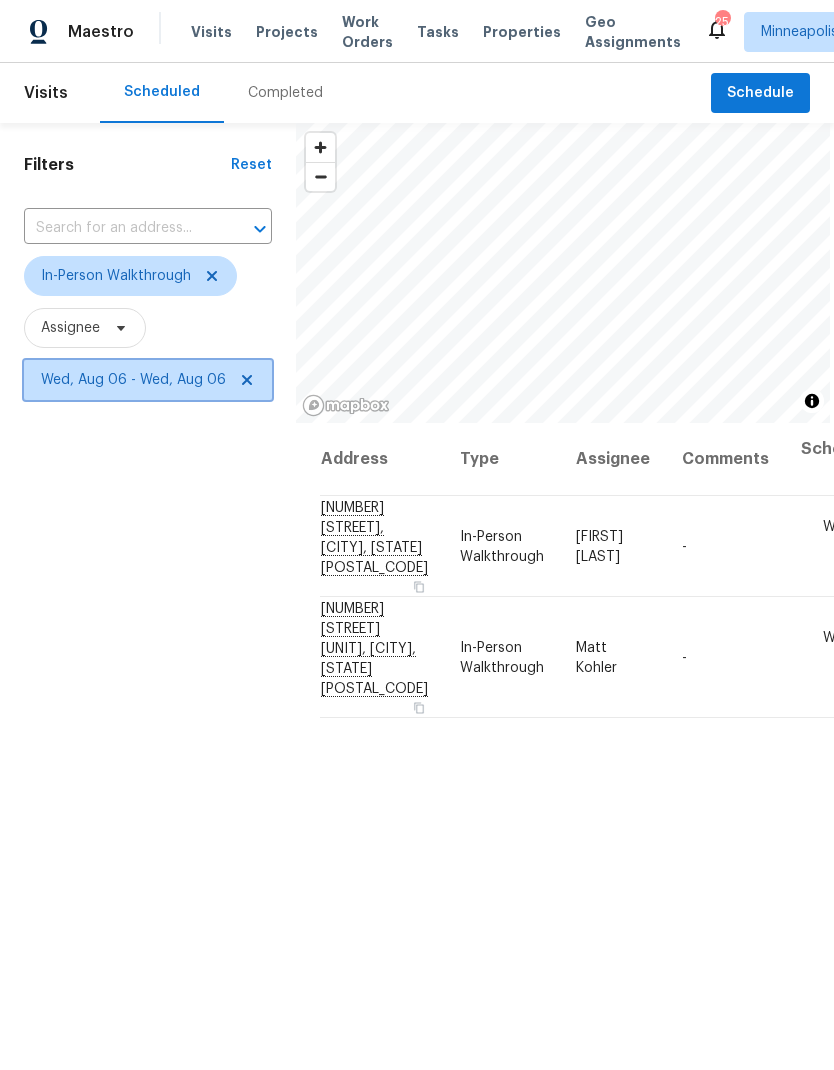click on "Wed, Aug 06 - Wed, Aug 06" at bounding box center (133, 380) 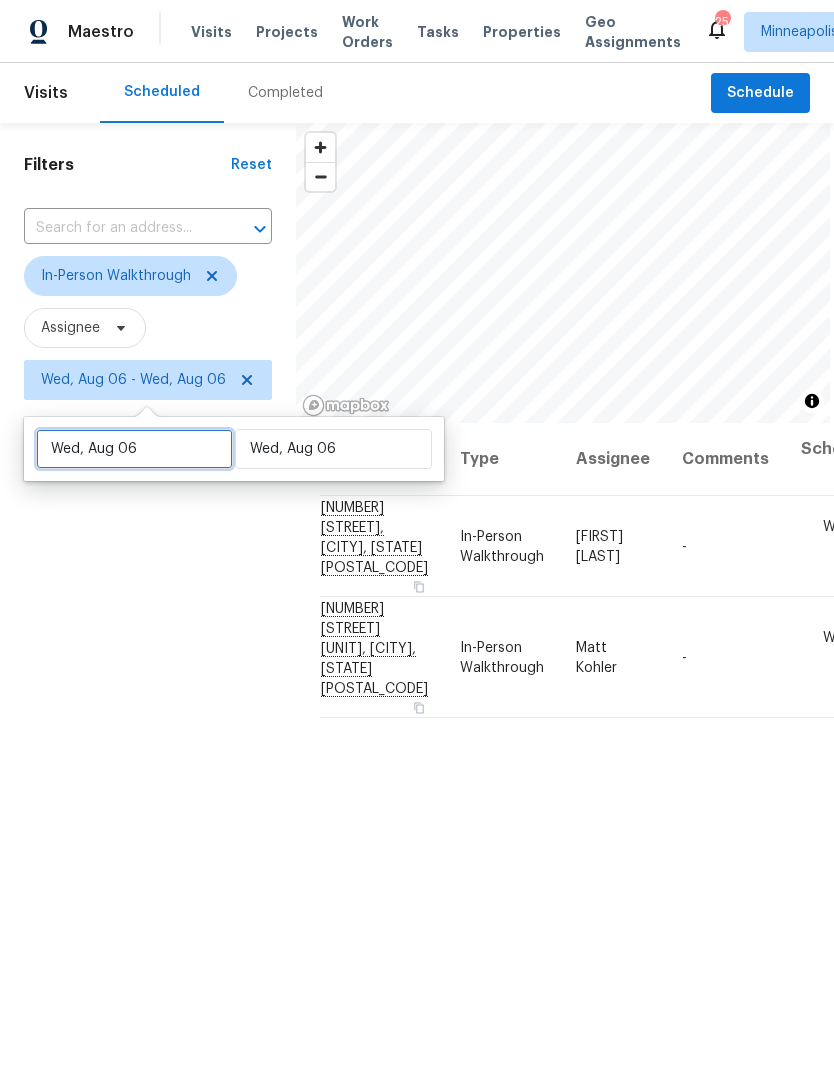 click on "Wed, Aug 06" at bounding box center [134, 449] 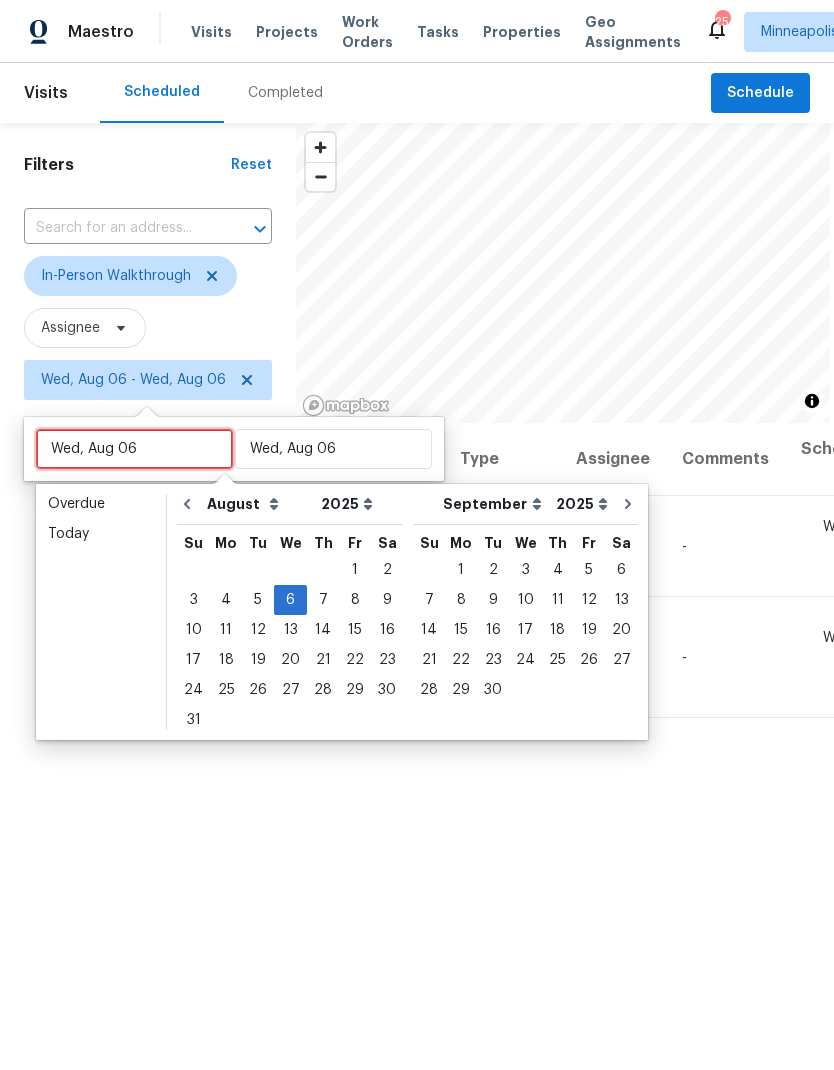 type on "Thu, Aug 07" 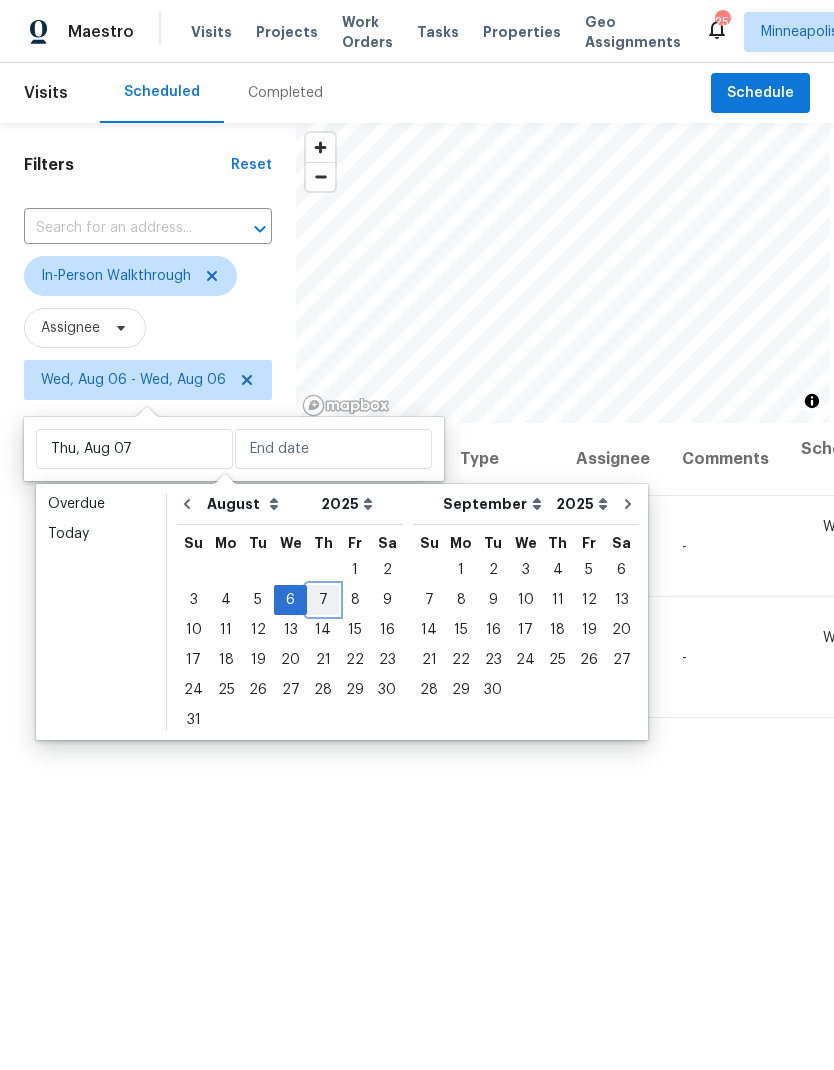 click on "7" at bounding box center [323, 600] 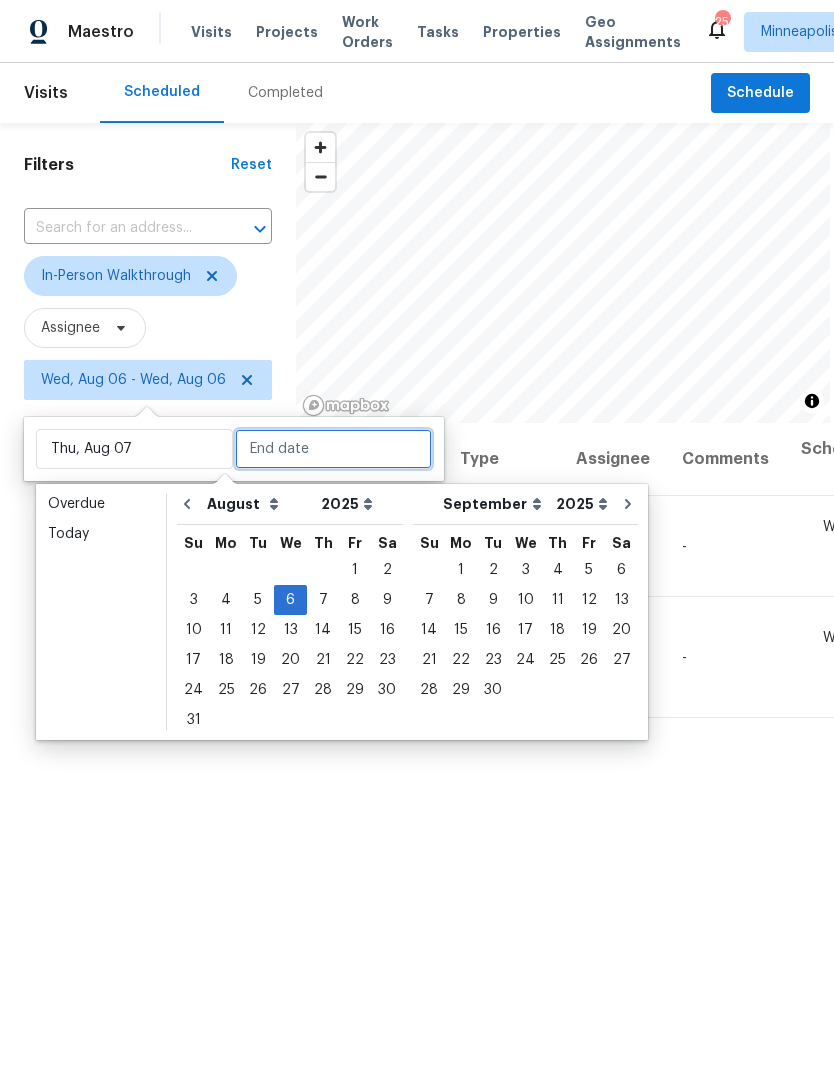 type on "Thu, Aug 07" 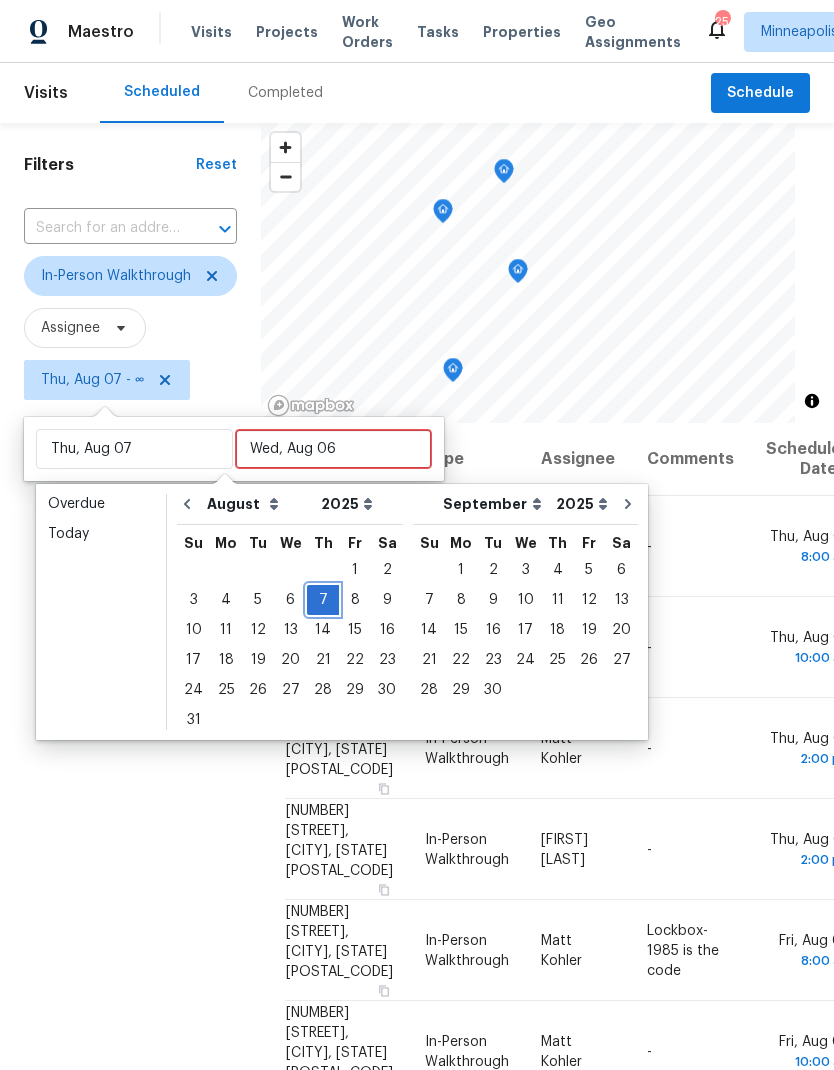 click on "7" at bounding box center [323, 600] 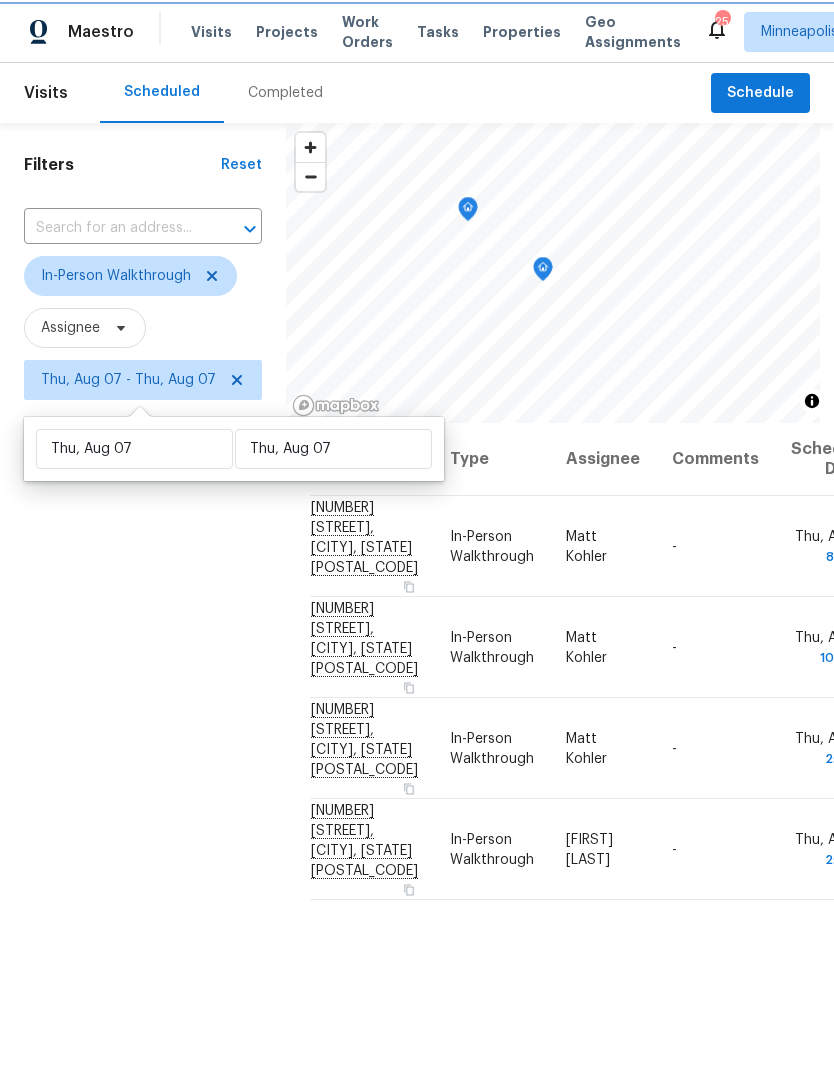 scroll, scrollTop: 0, scrollLeft: 0, axis: both 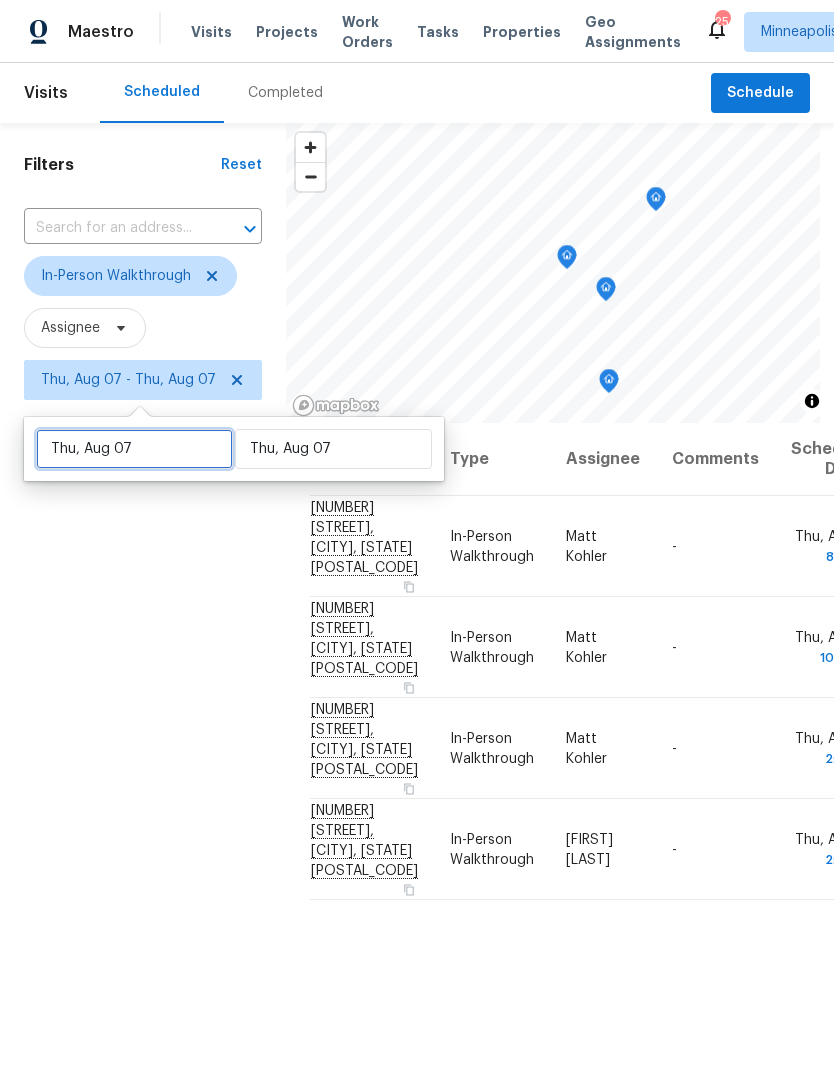 click on "Thu, Aug 07" at bounding box center [134, 449] 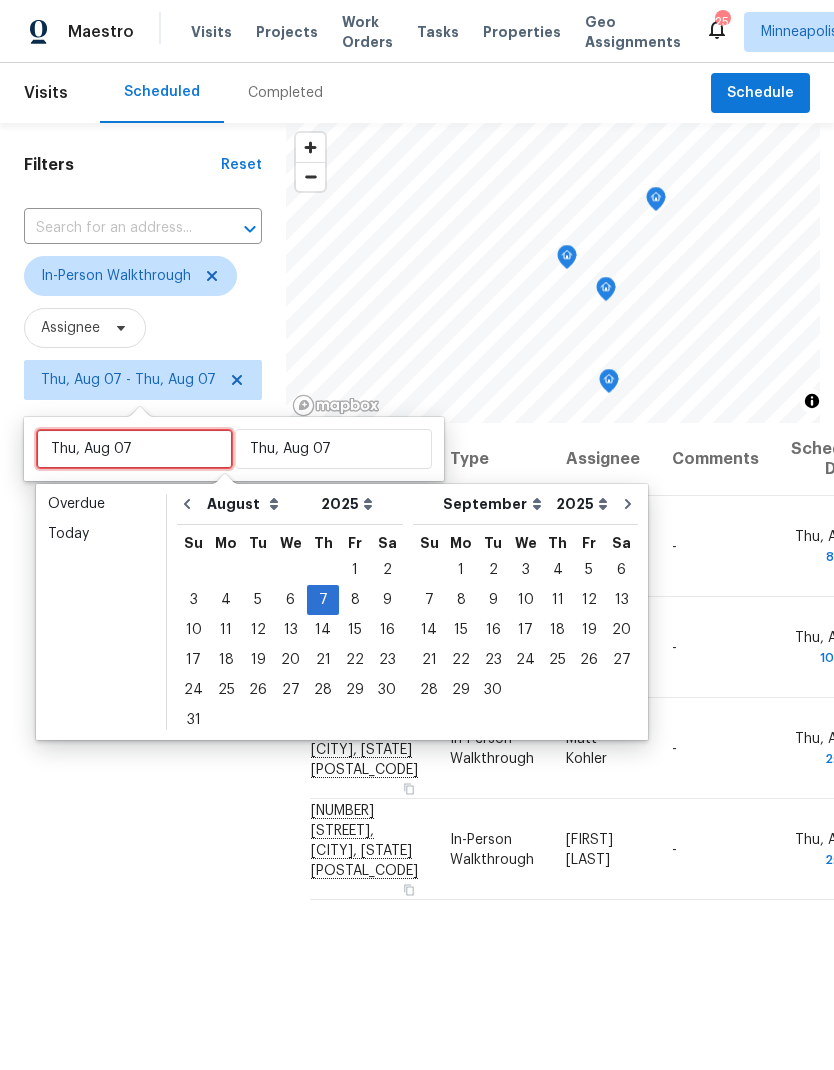 type on "Fri, Aug 08" 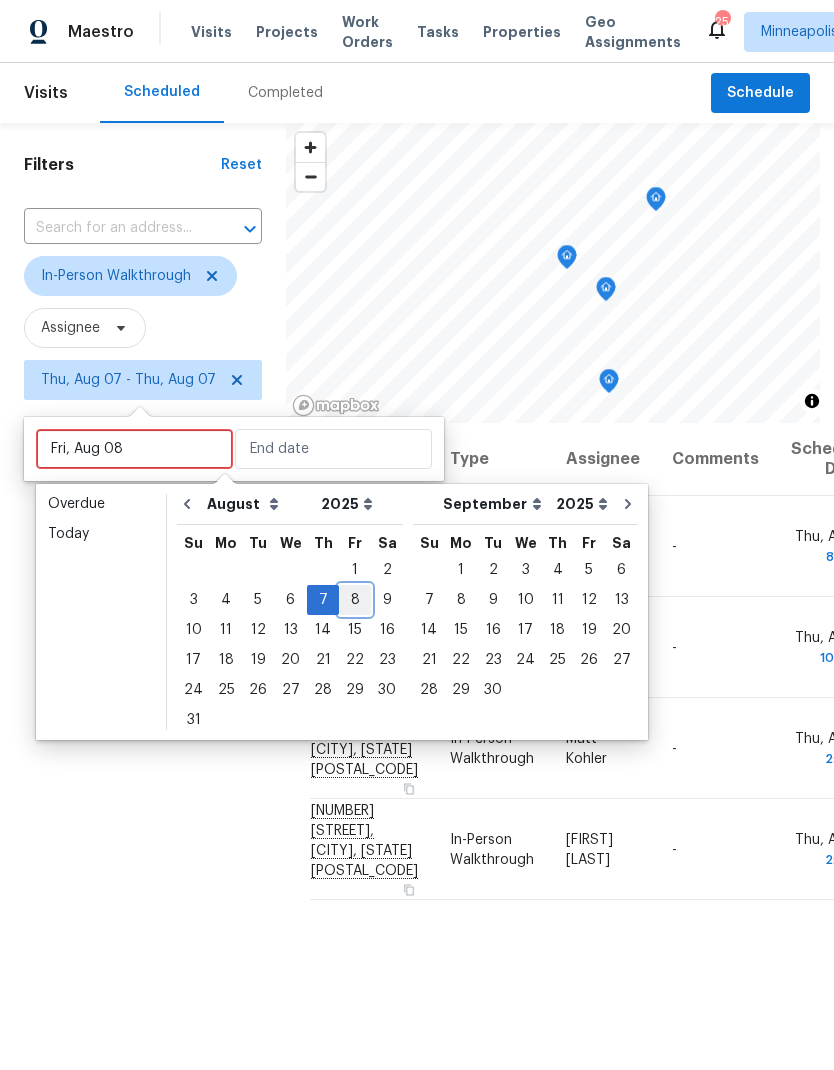 click on "8" at bounding box center (355, 600) 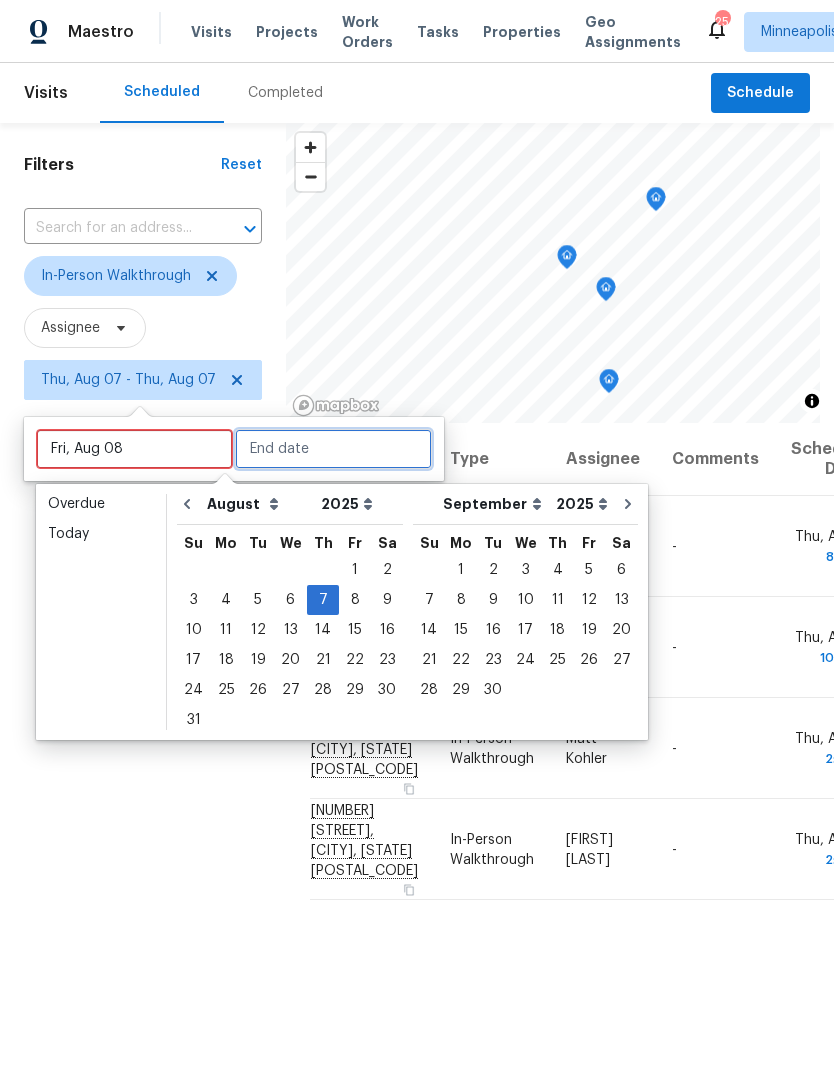 type on "Fri, Aug 08" 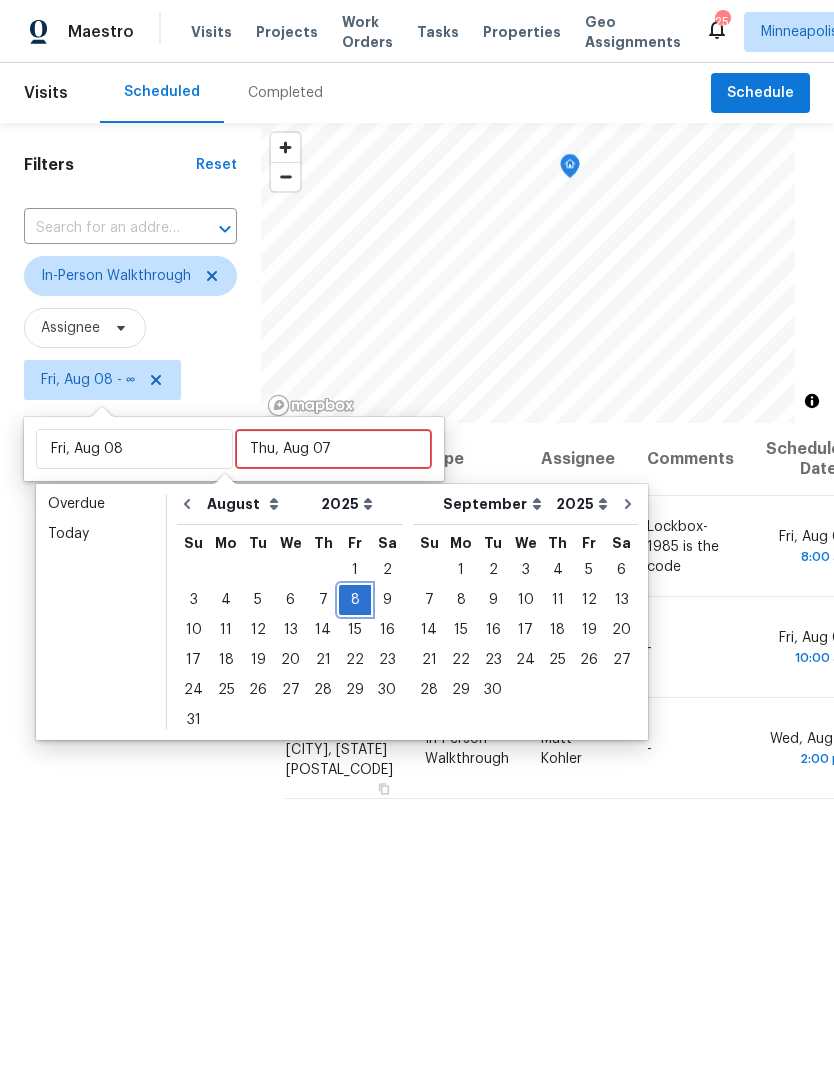 click on "8" at bounding box center (355, 600) 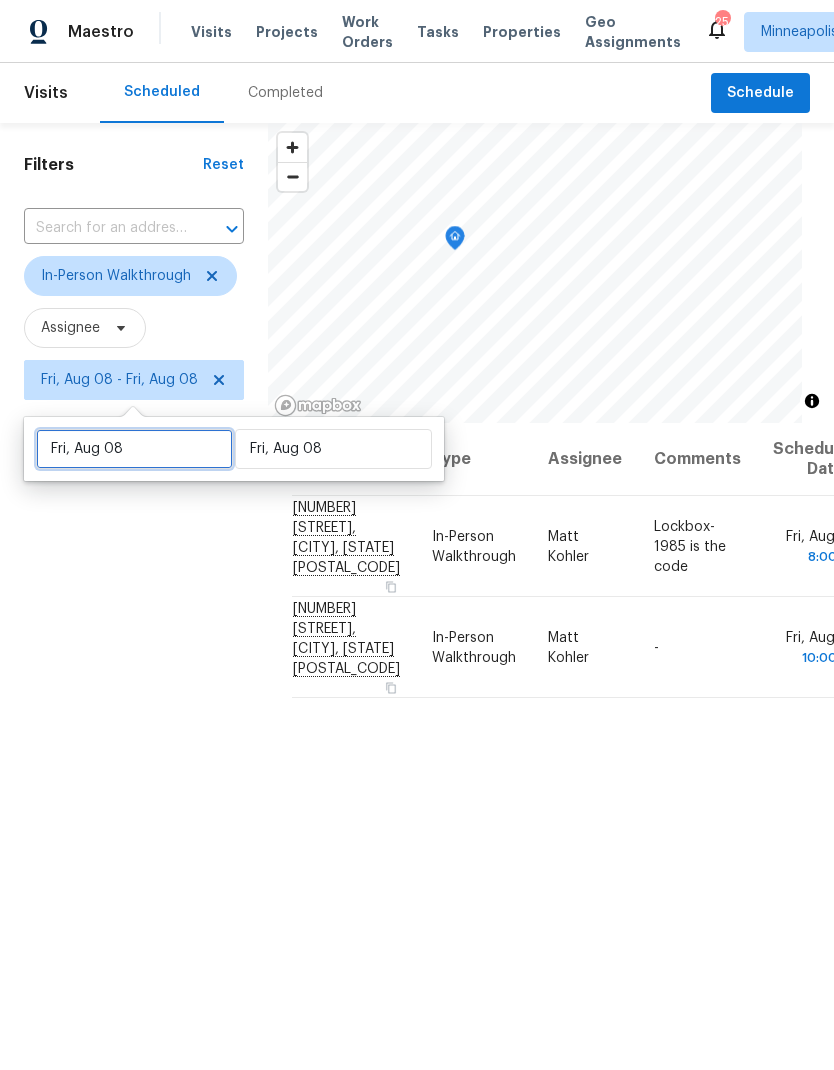click on "Fri, Aug 08" at bounding box center (134, 449) 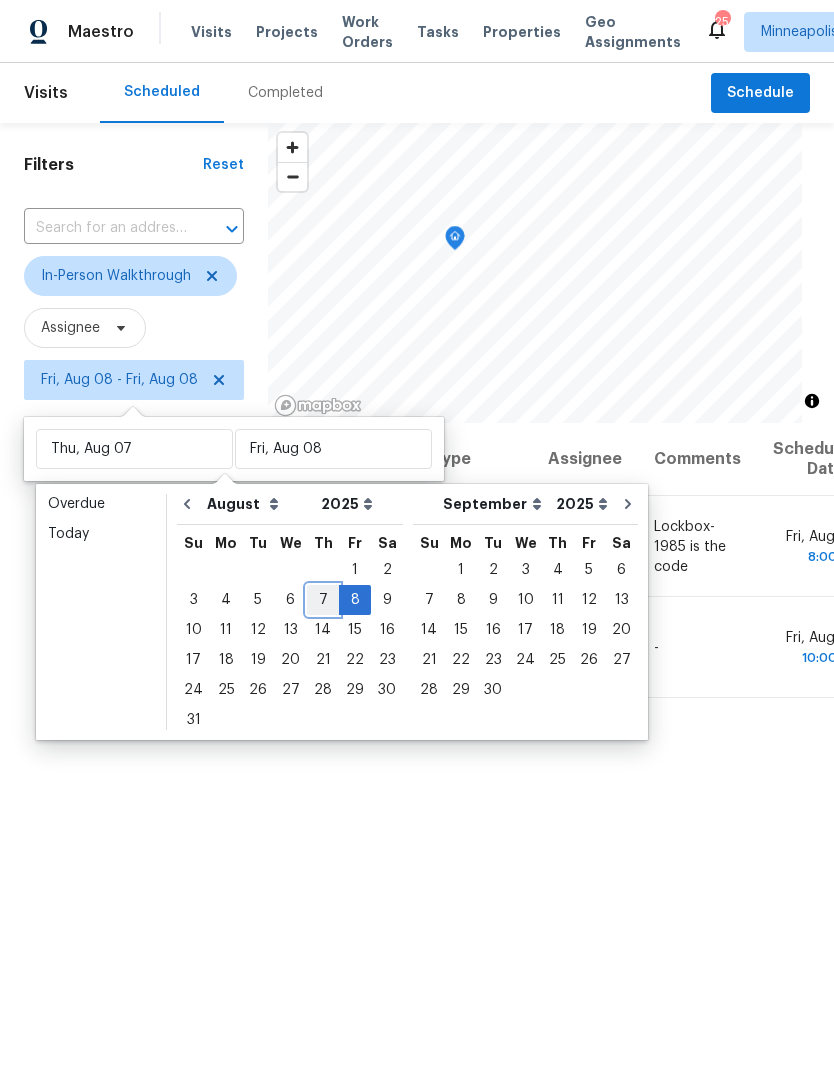 click on "7" at bounding box center (323, 600) 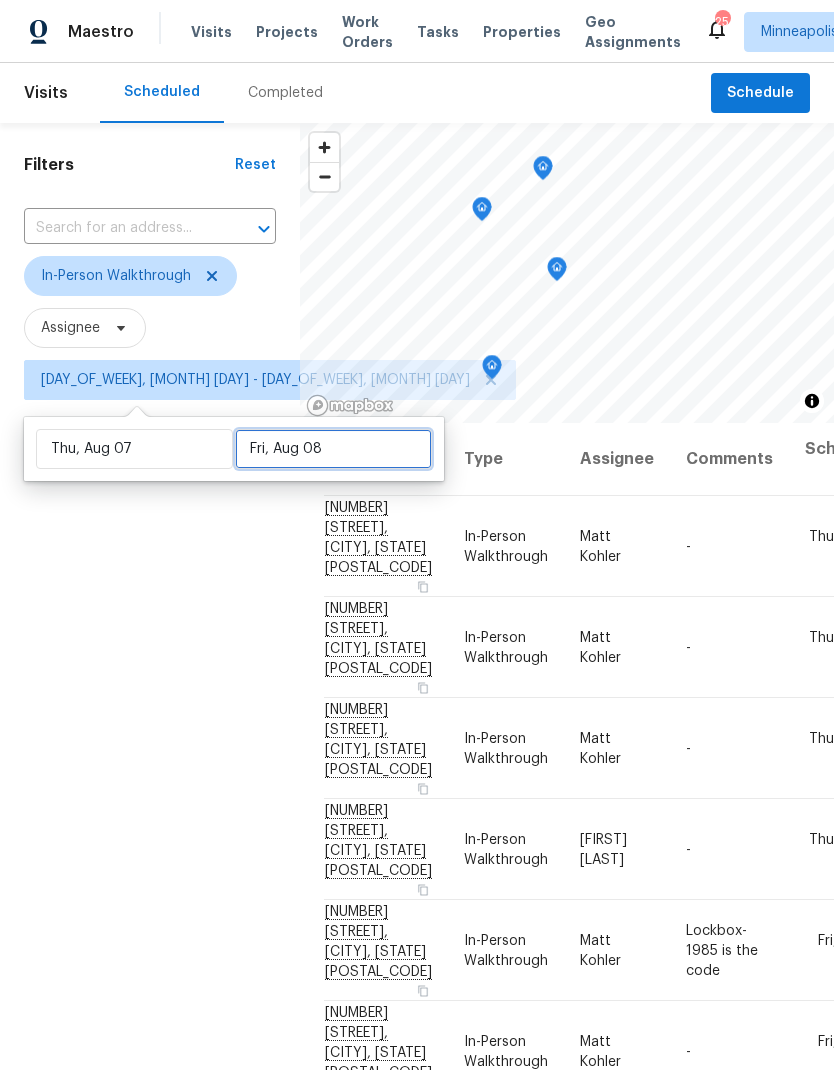 click on "Fri, Aug 08" at bounding box center [333, 449] 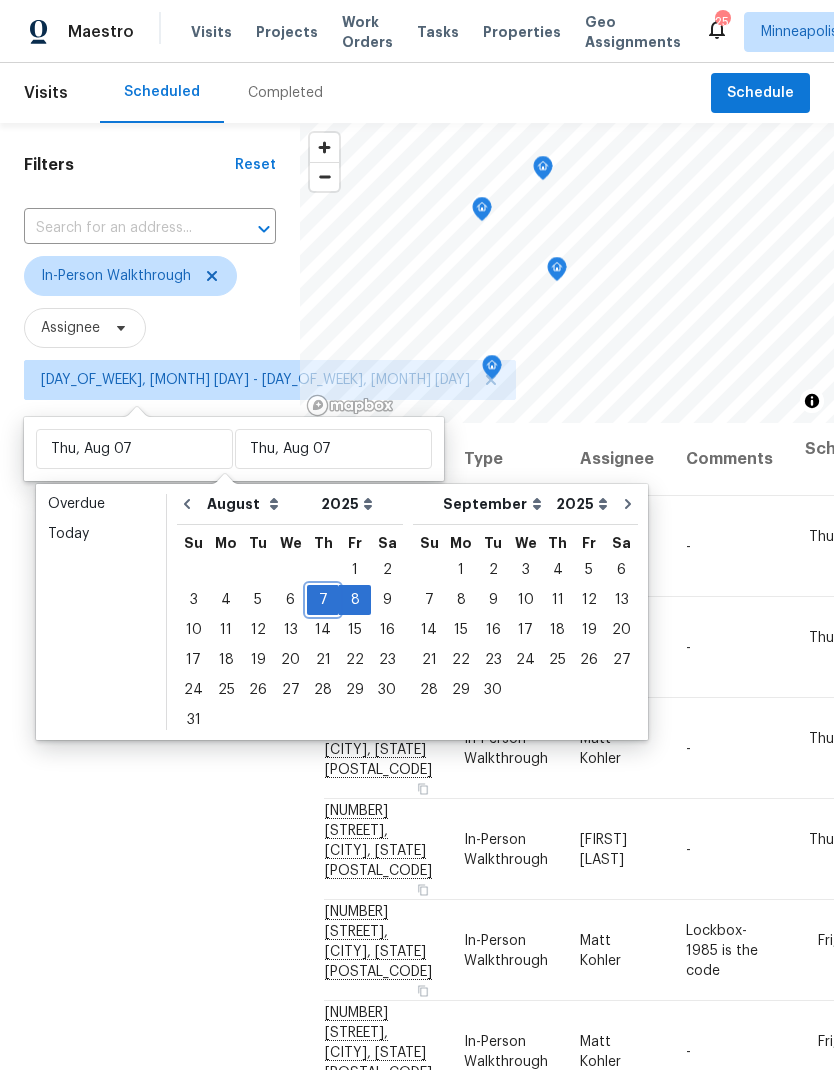 click on "7" at bounding box center (323, 600) 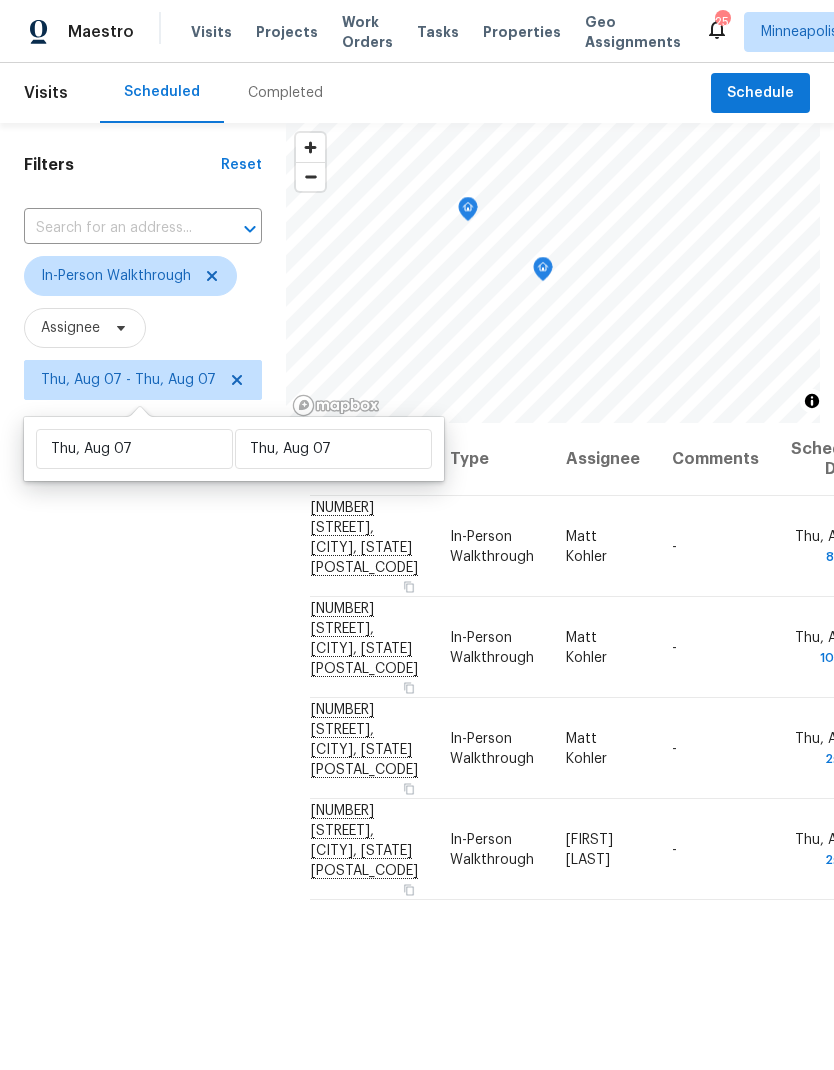 click on "Filters Reset ​ In-Person Walkthrough Assignee [DAY_OF_WEEK], [MONTH] [DAY] - [DAY_OF_WEEK], [MONTH] [DAY]" at bounding box center (143, 701) 